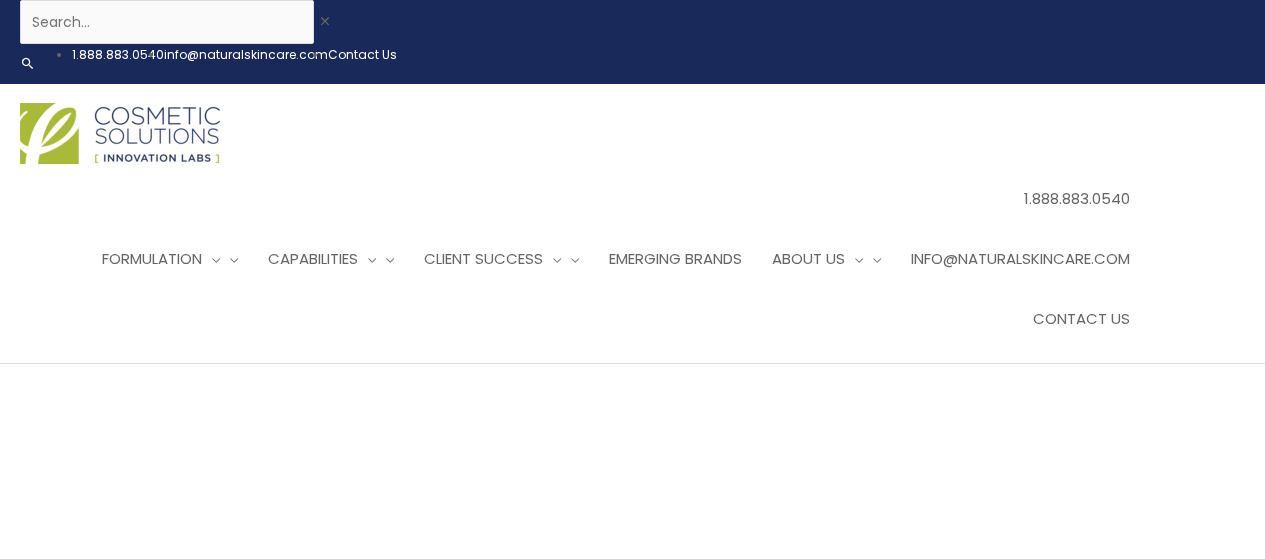 scroll, scrollTop: 1050, scrollLeft: 0, axis: vertical 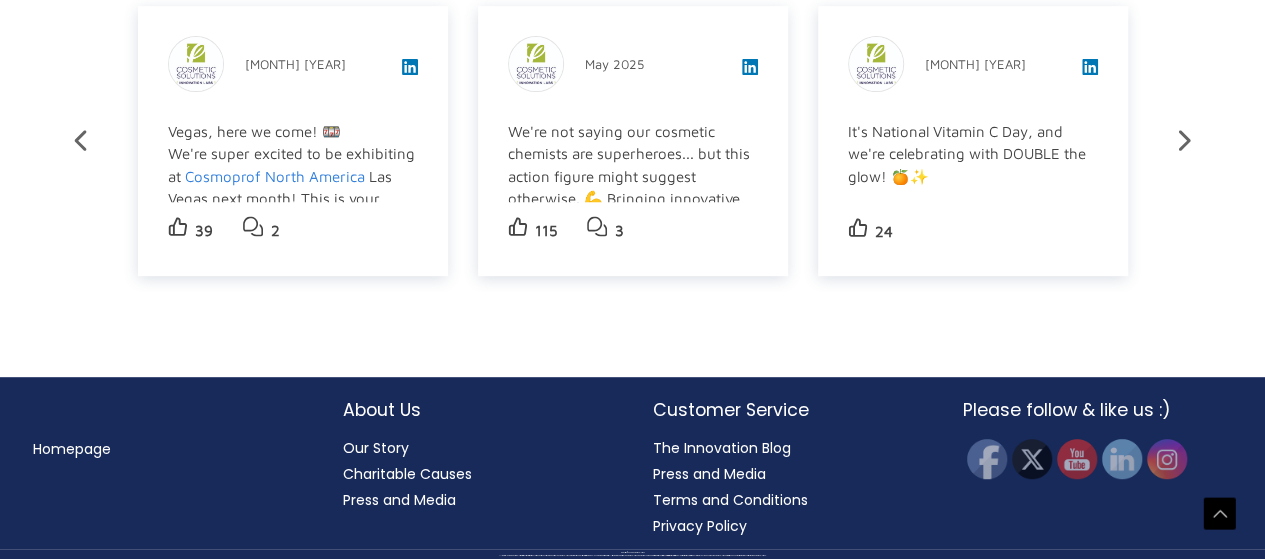 click on "Privacy Policy" at bounding box center (700, 526) 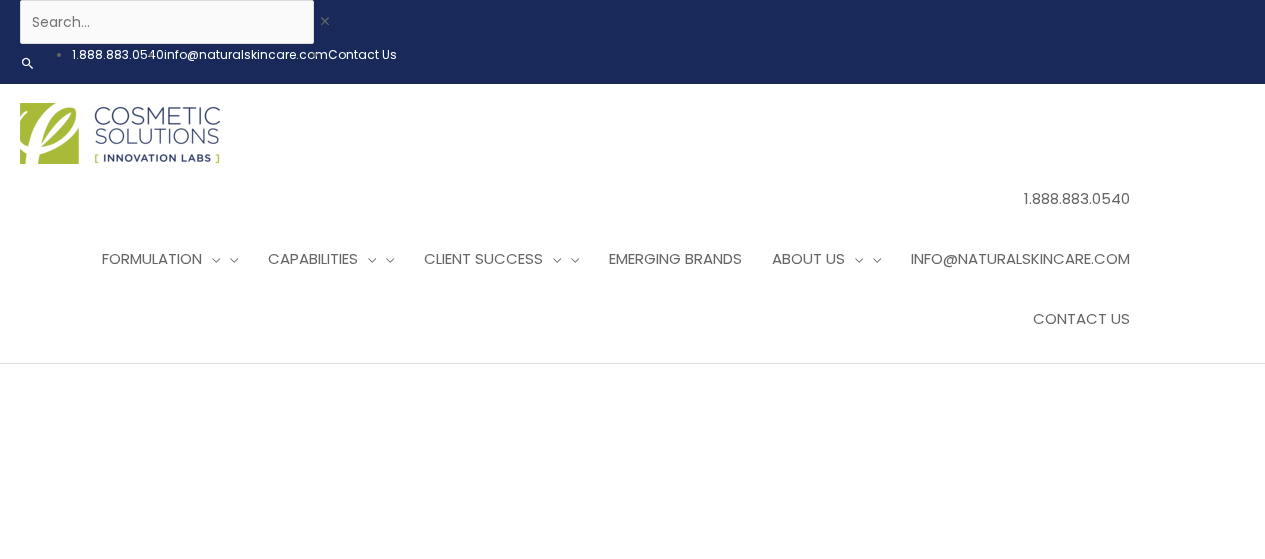scroll, scrollTop: 0, scrollLeft: 0, axis: both 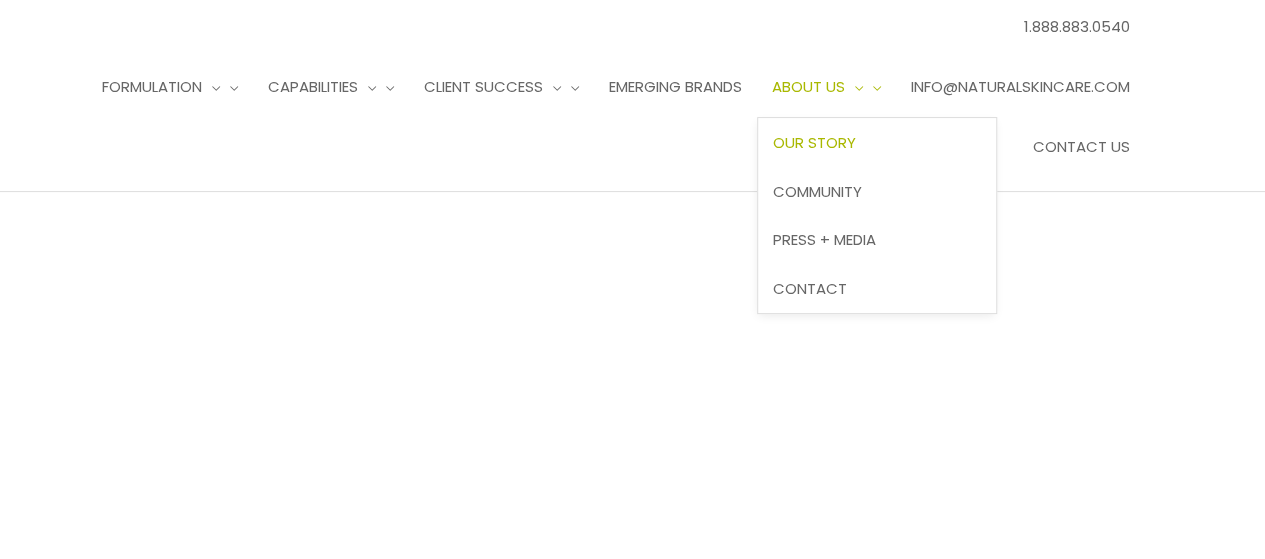 click on "Our Story" at bounding box center (814, 142) 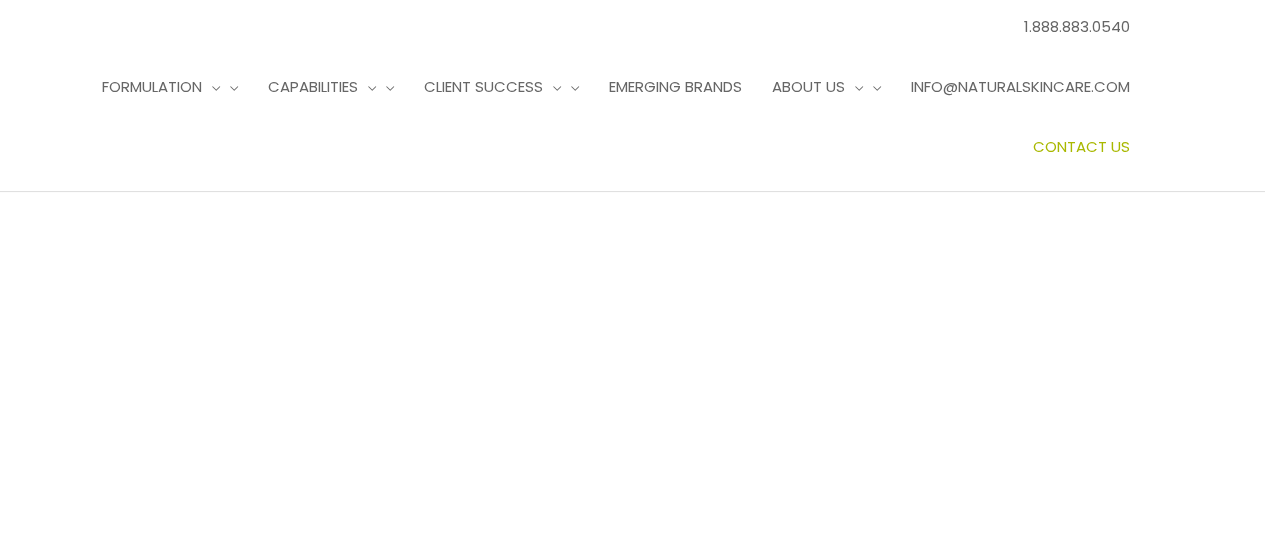 click on "Contact Us" at bounding box center [1081, 146] 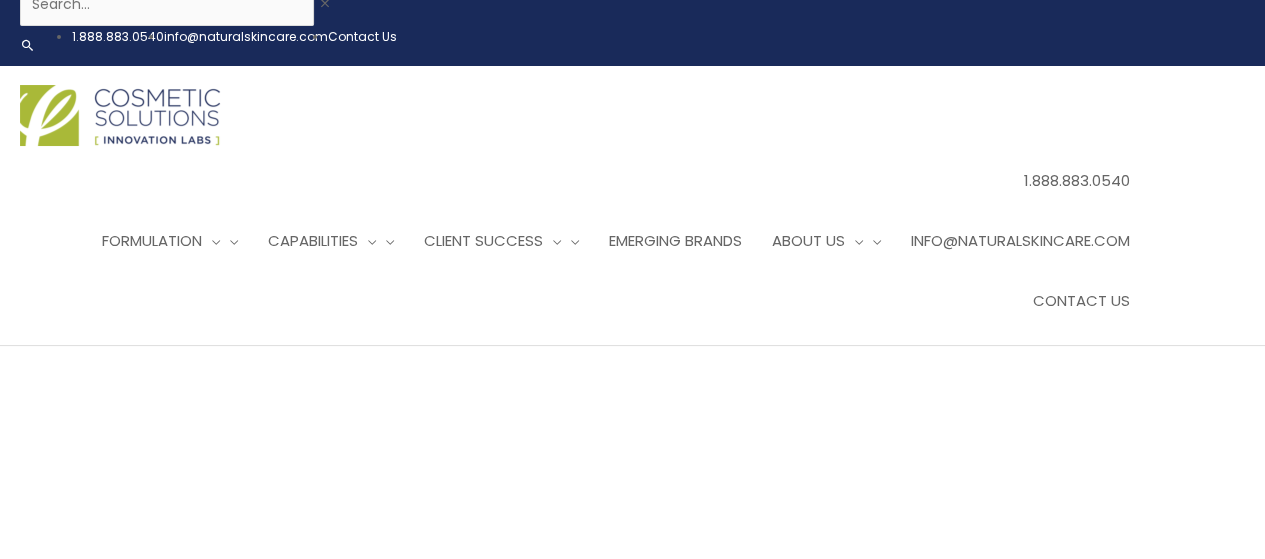 scroll, scrollTop: 0, scrollLeft: 0, axis: both 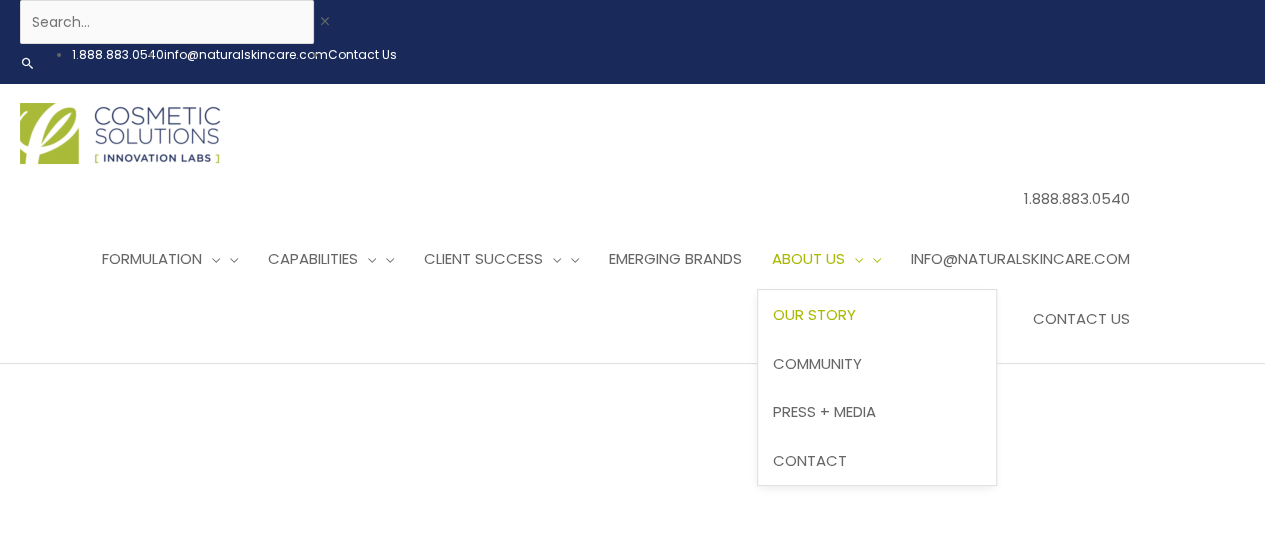 click on "Our Story" at bounding box center [814, 314] 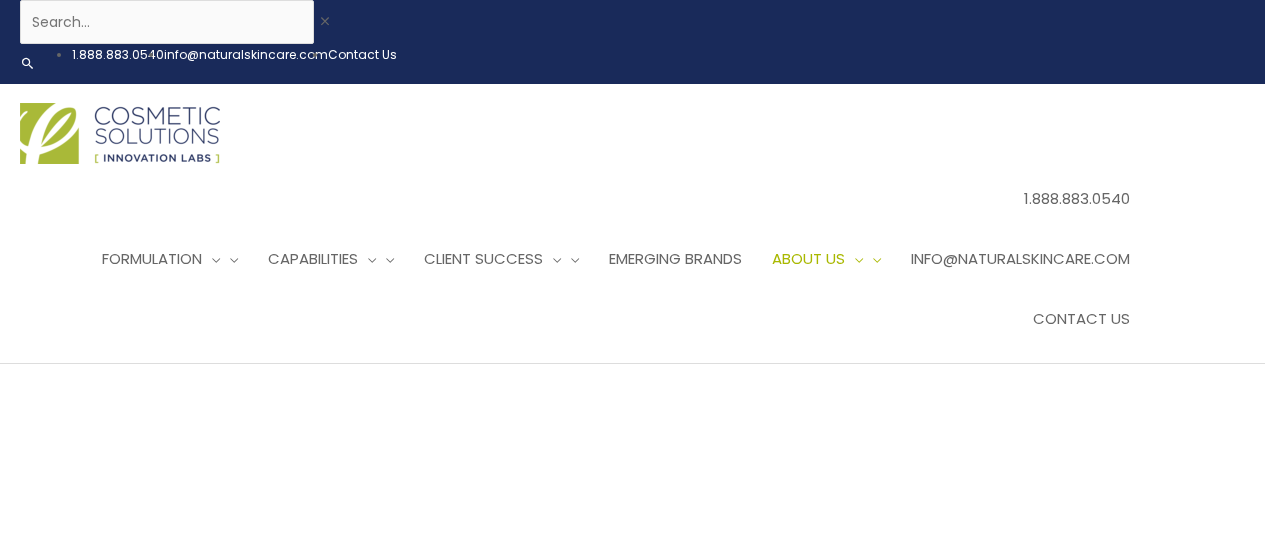 scroll, scrollTop: 0, scrollLeft: 0, axis: both 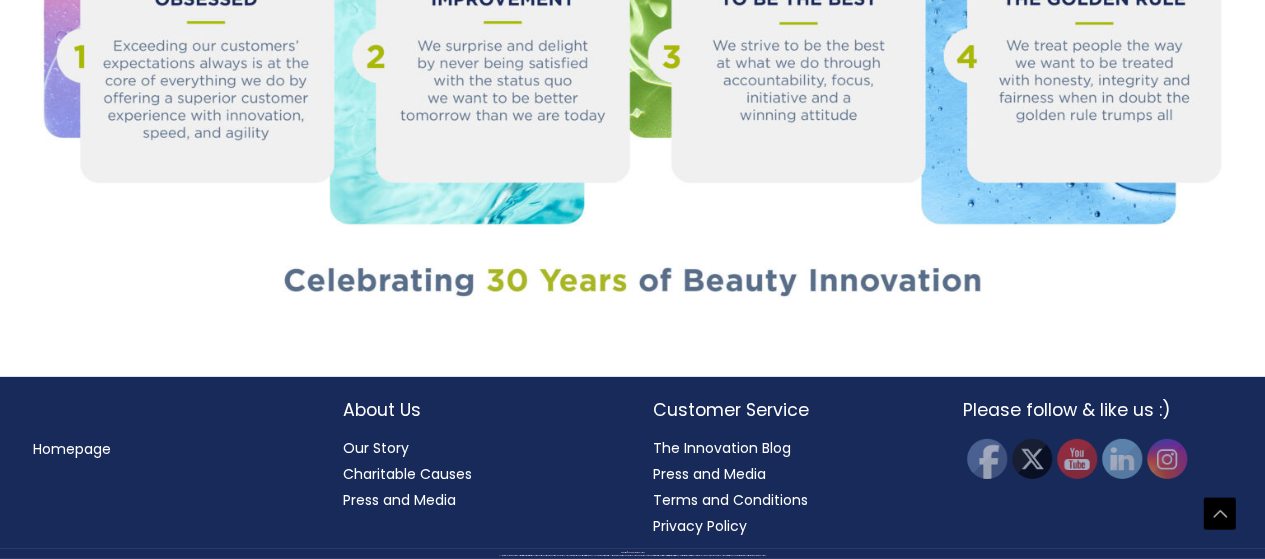 click on "Privacy Policy" at bounding box center [700, 526] 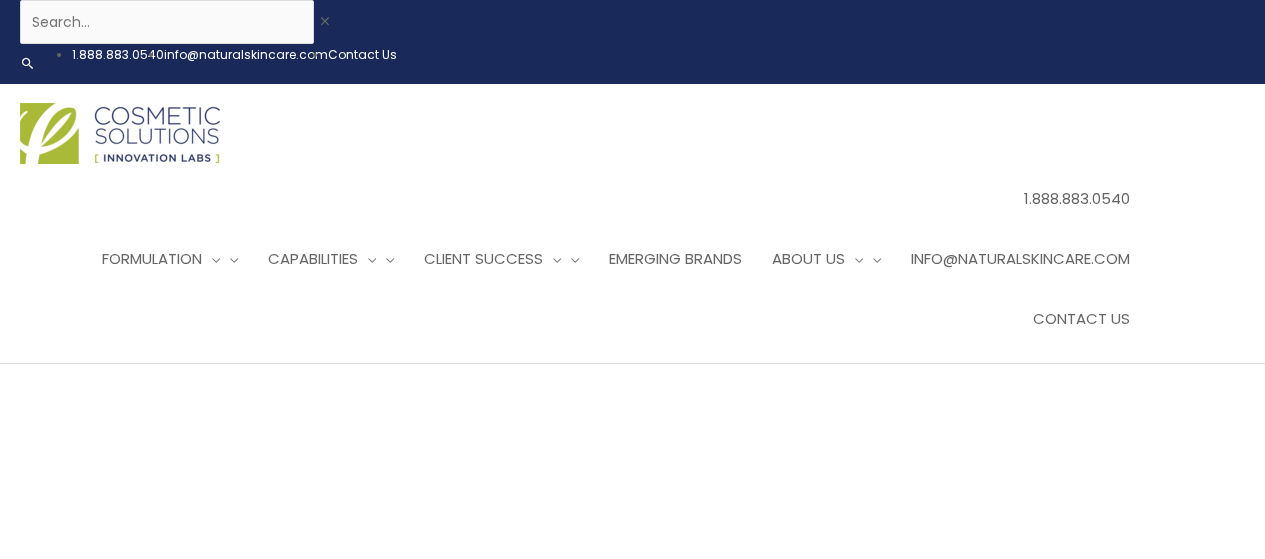scroll, scrollTop: 0, scrollLeft: 0, axis: both 